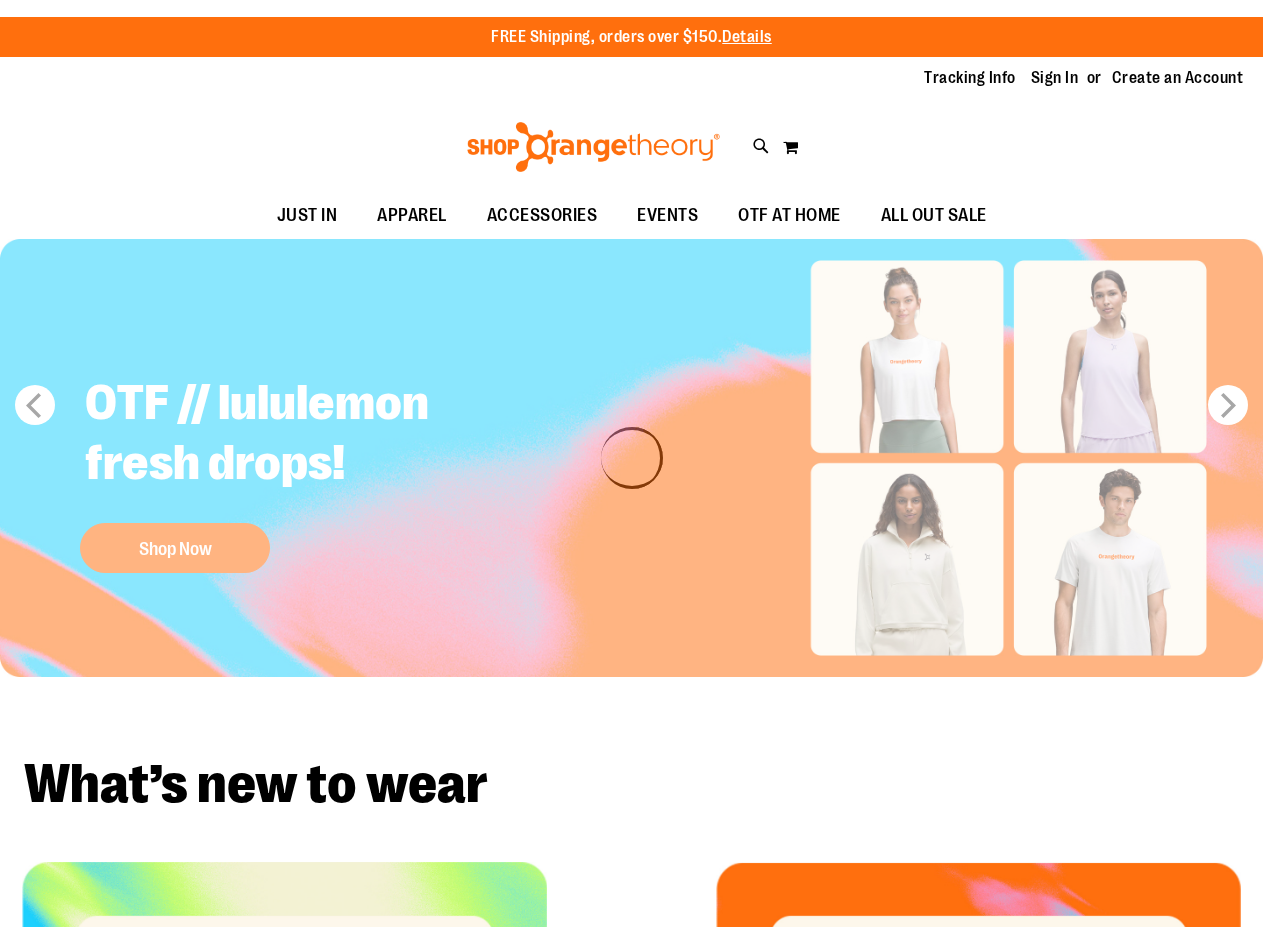 scroll, scrollTop: 0, scrollLeft: 0, axis: both 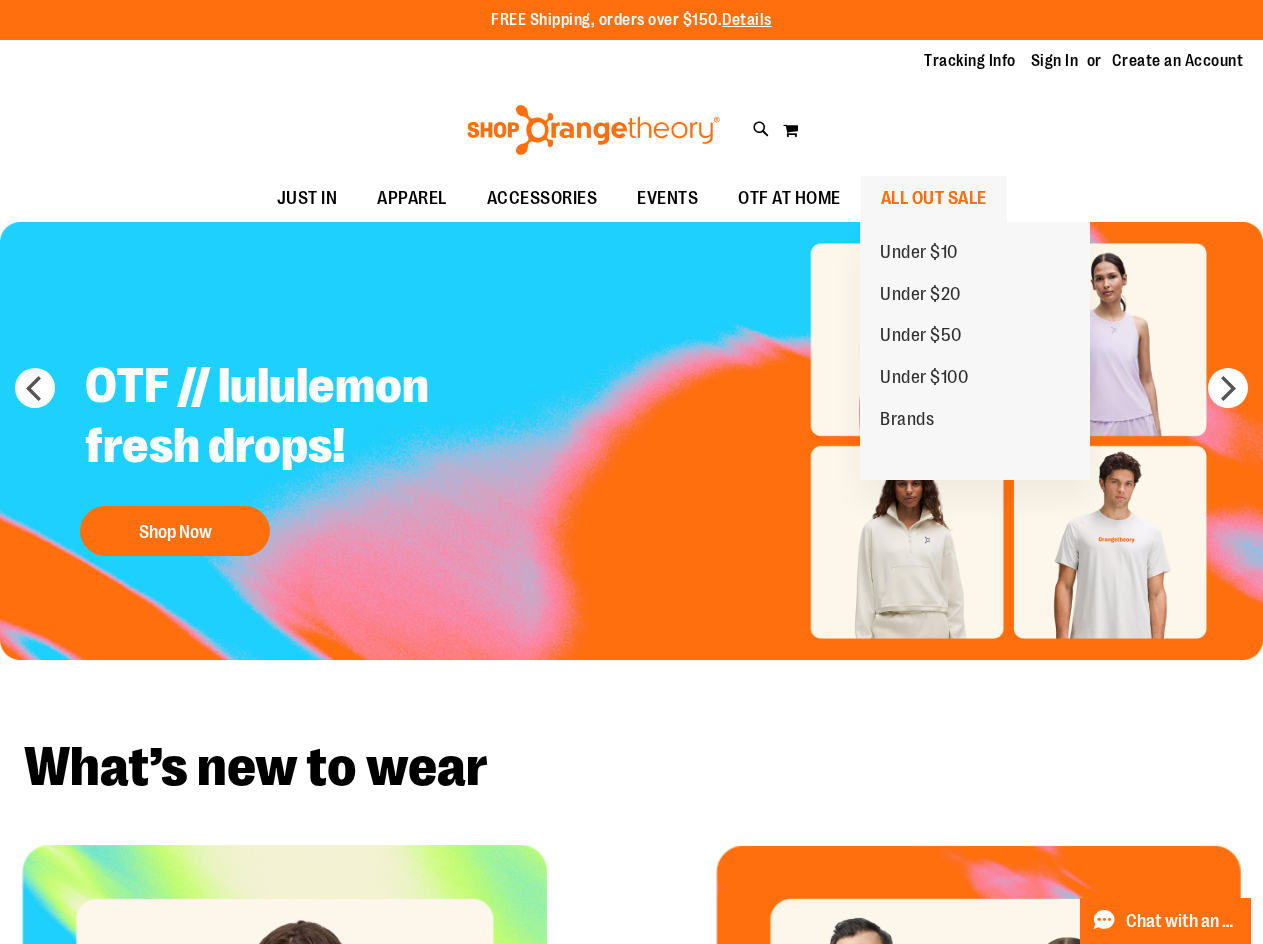type on "**********" 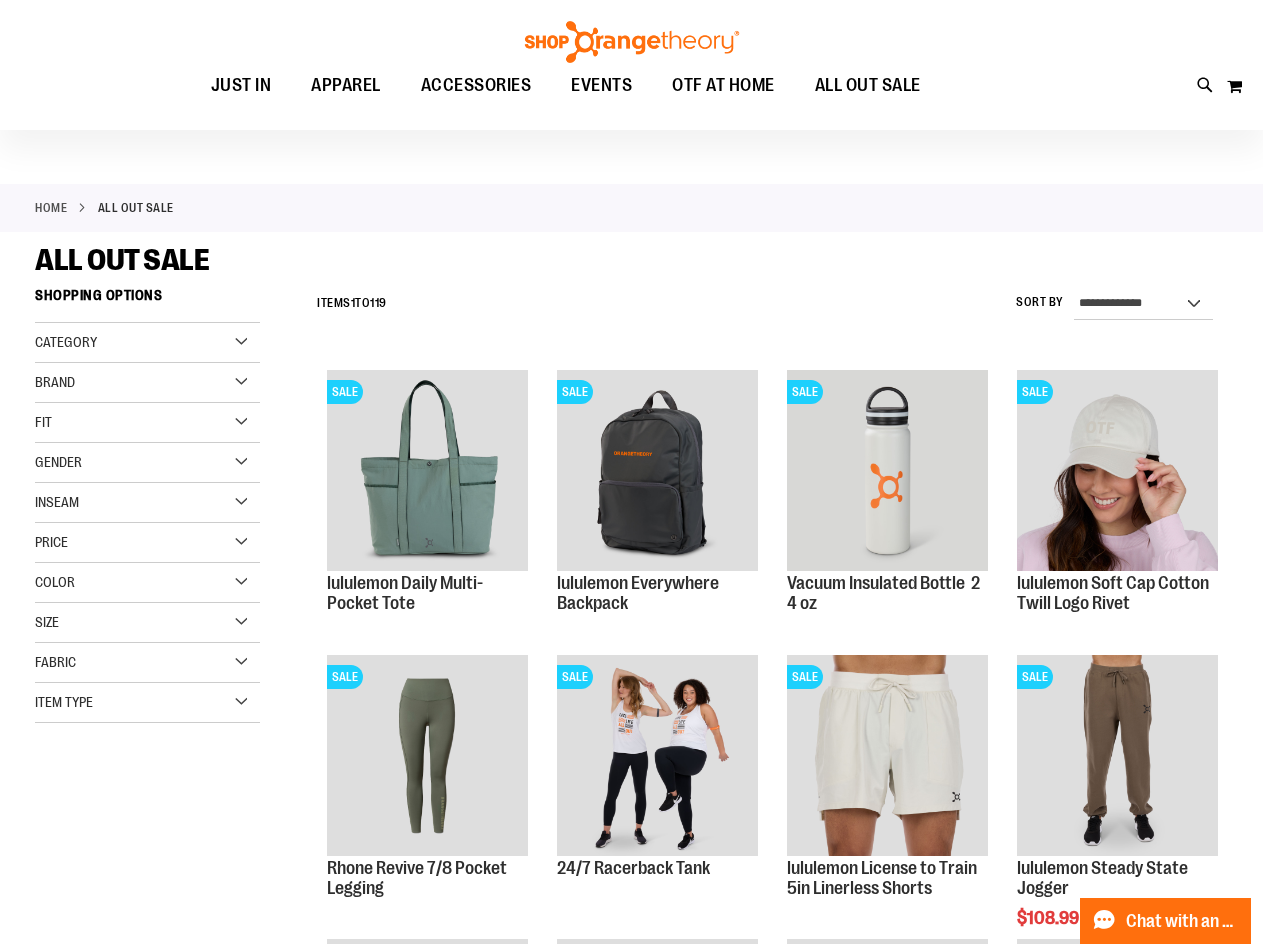 scroll, scrollTop: 99, scrollLeft: 0, axis: vertical 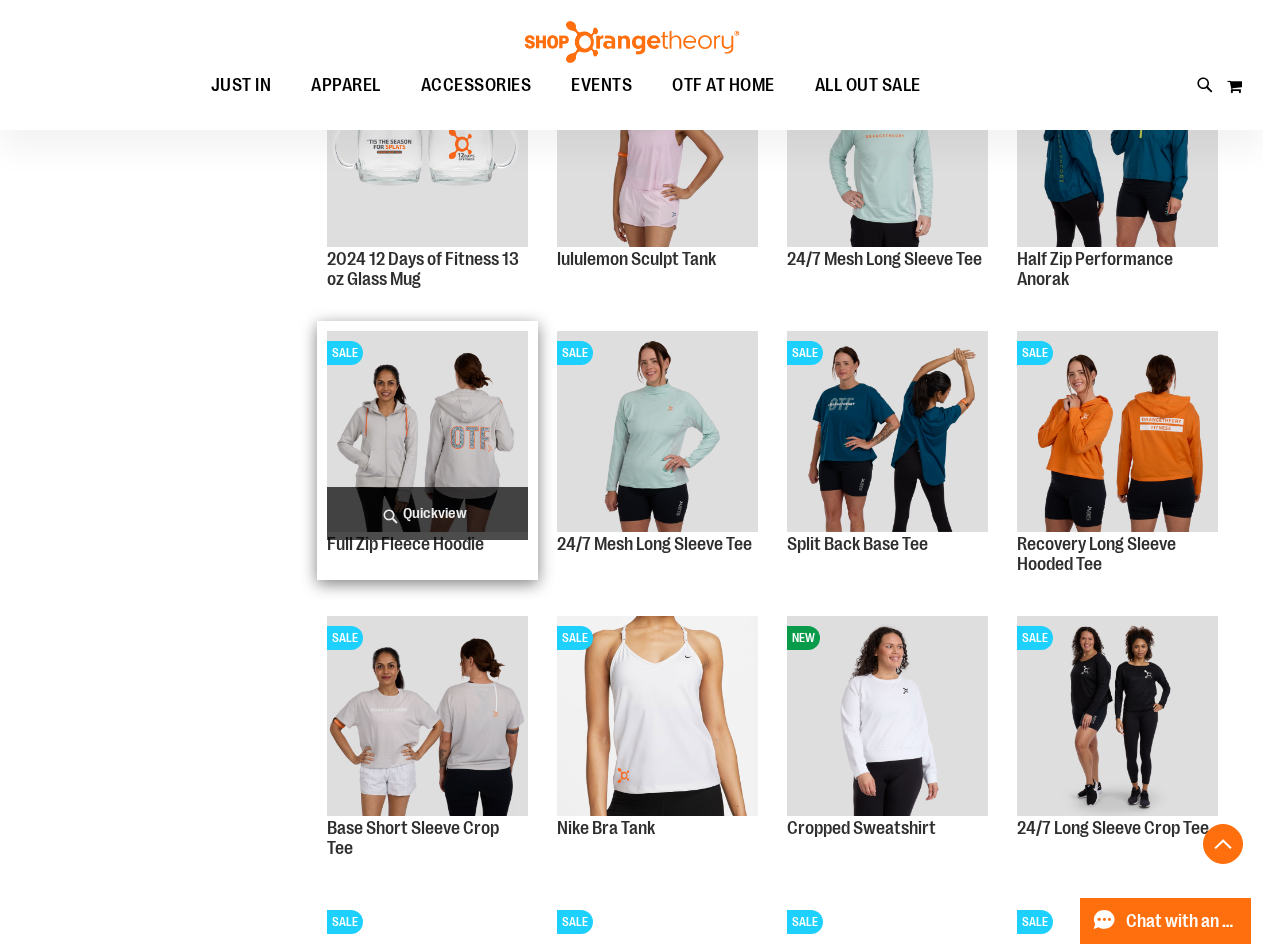 type on "**********" 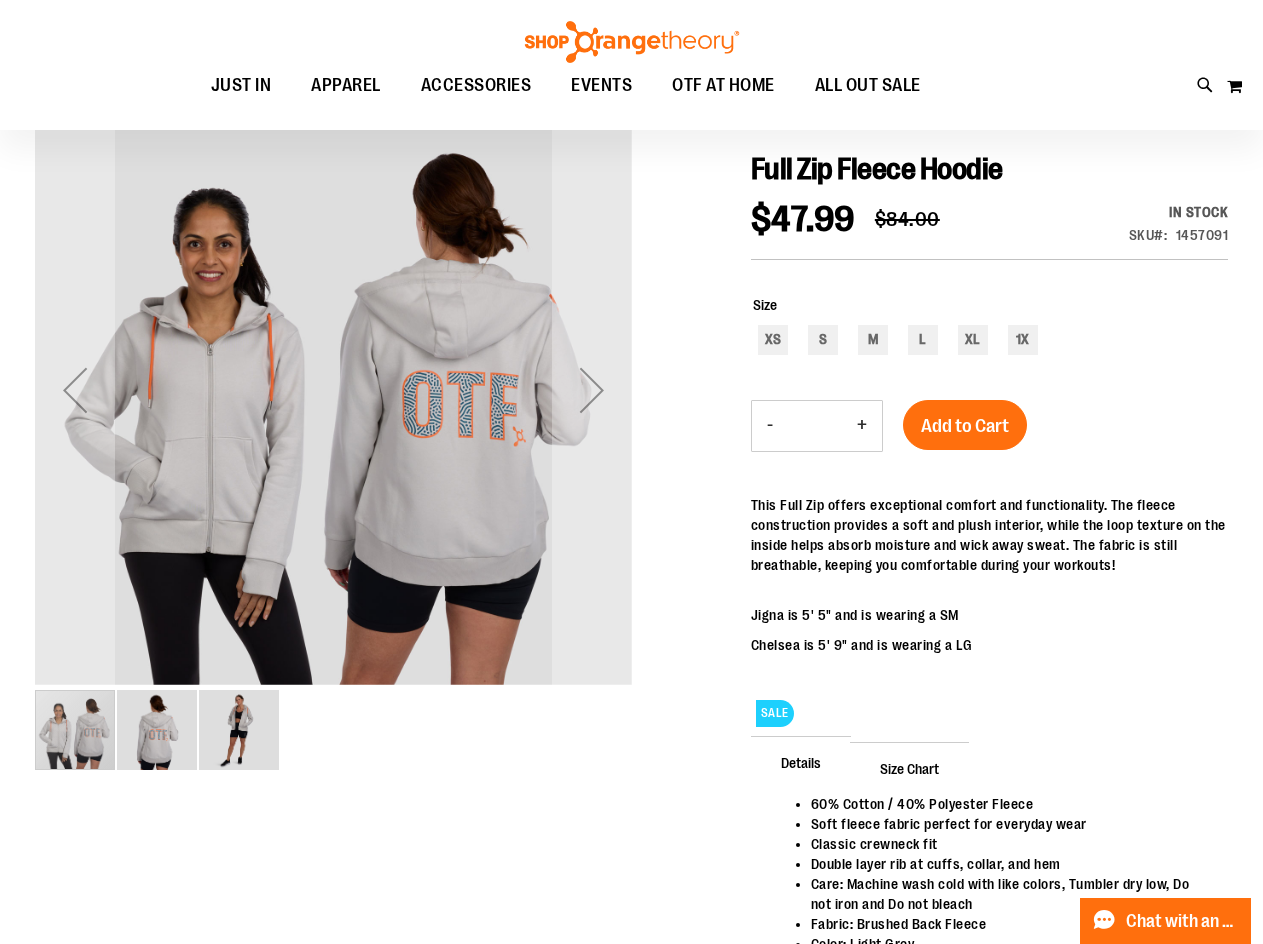 scroll, scrollTop: 0, scrollLeft: 0, axis: both 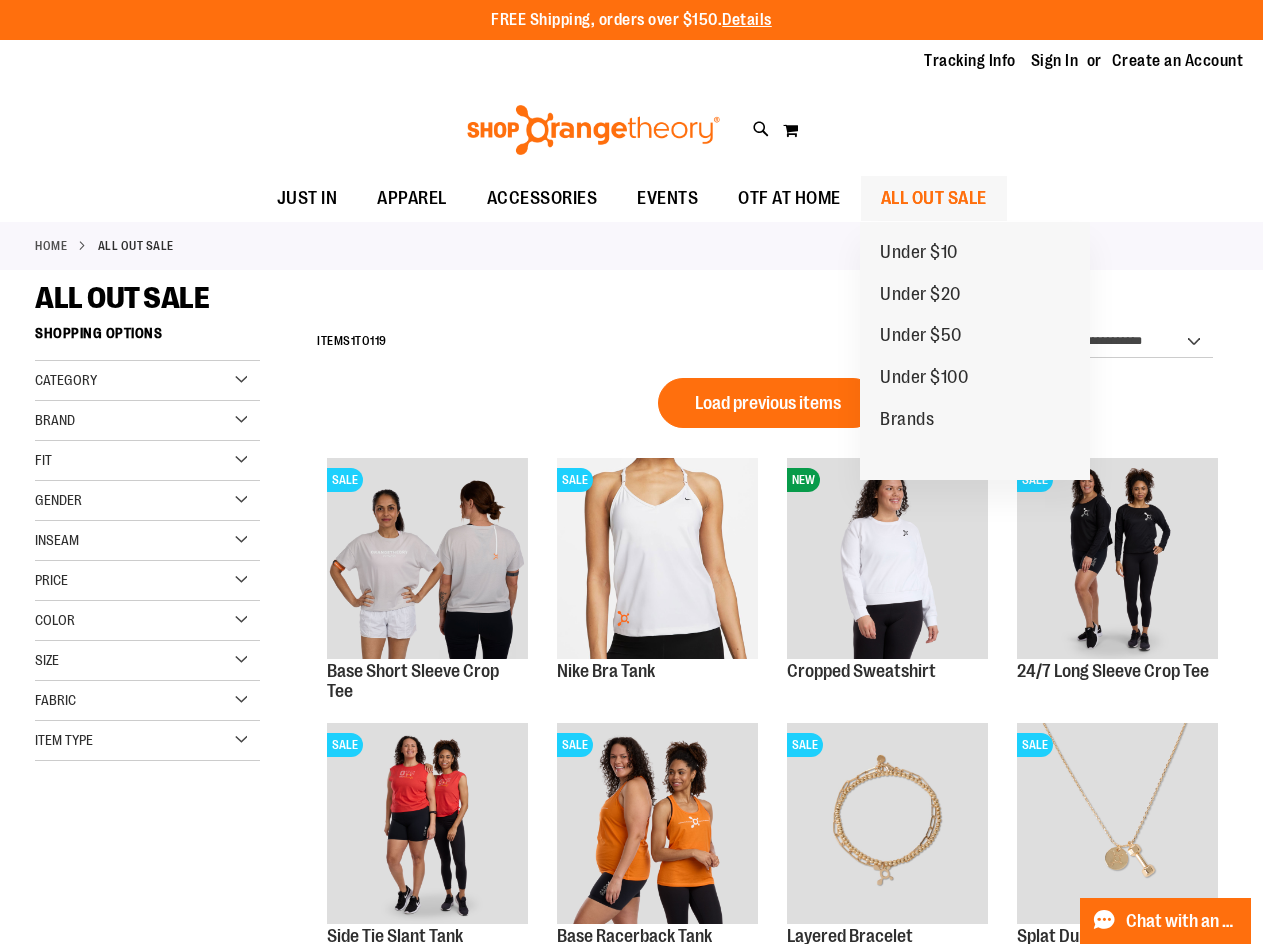 type on "**********" 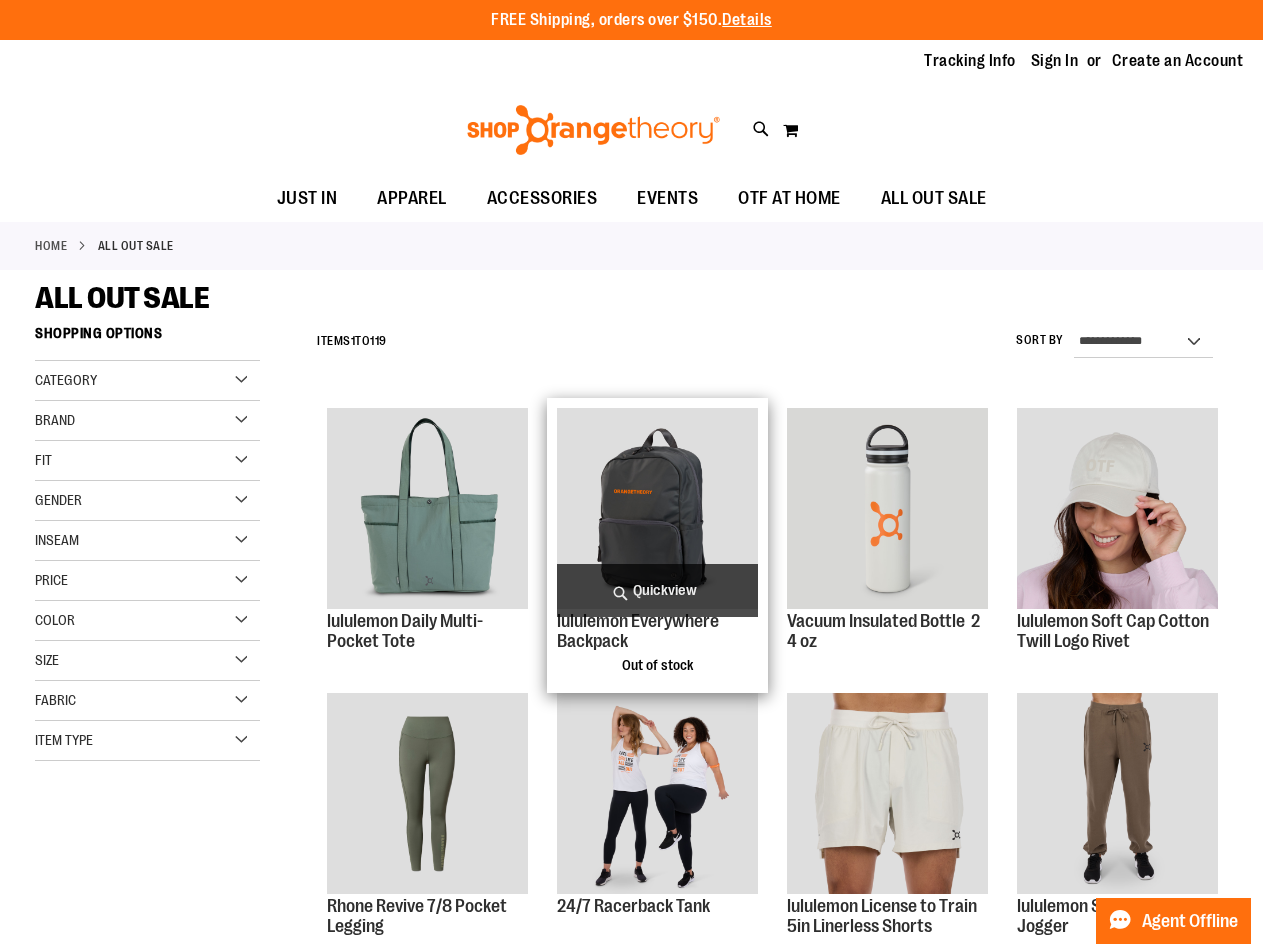 scroll, scrollTop: 0, scrollLeft: 0, axis: both 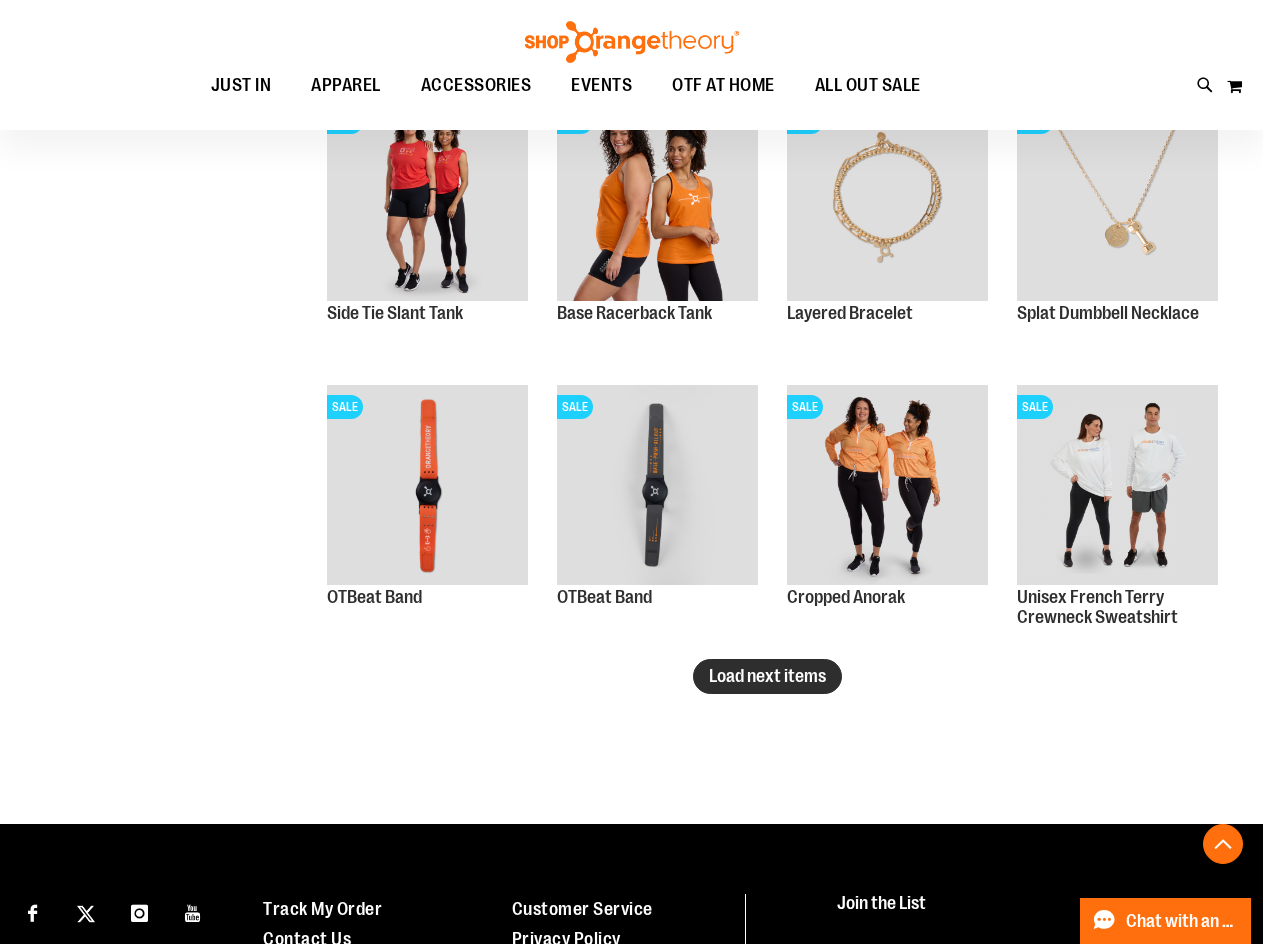type on "**********" 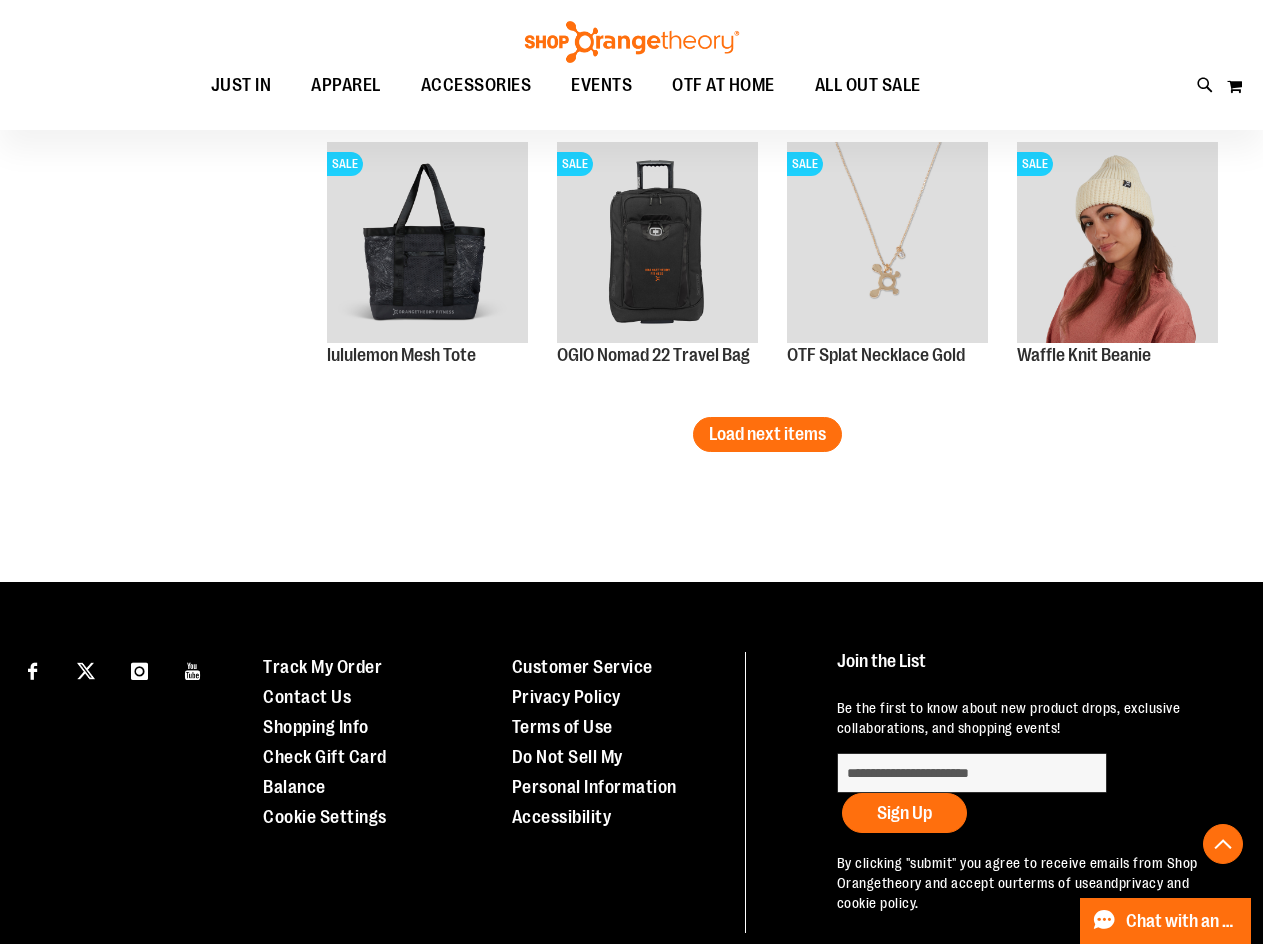 scroll, scrollTop: 3399, scrollLeft: 0, axis: vertical 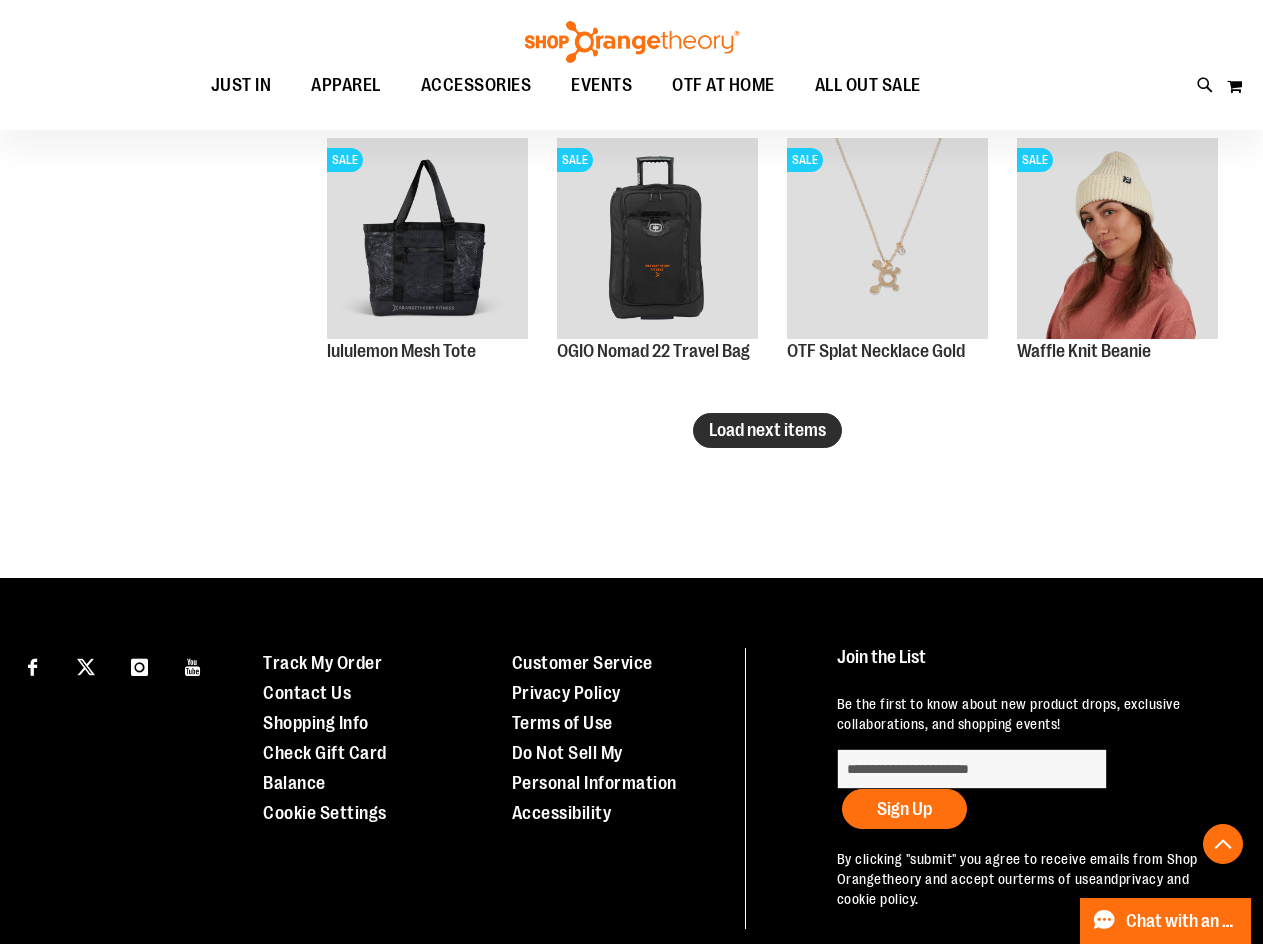 click on "Load next items" at bounding box center [767, 430] 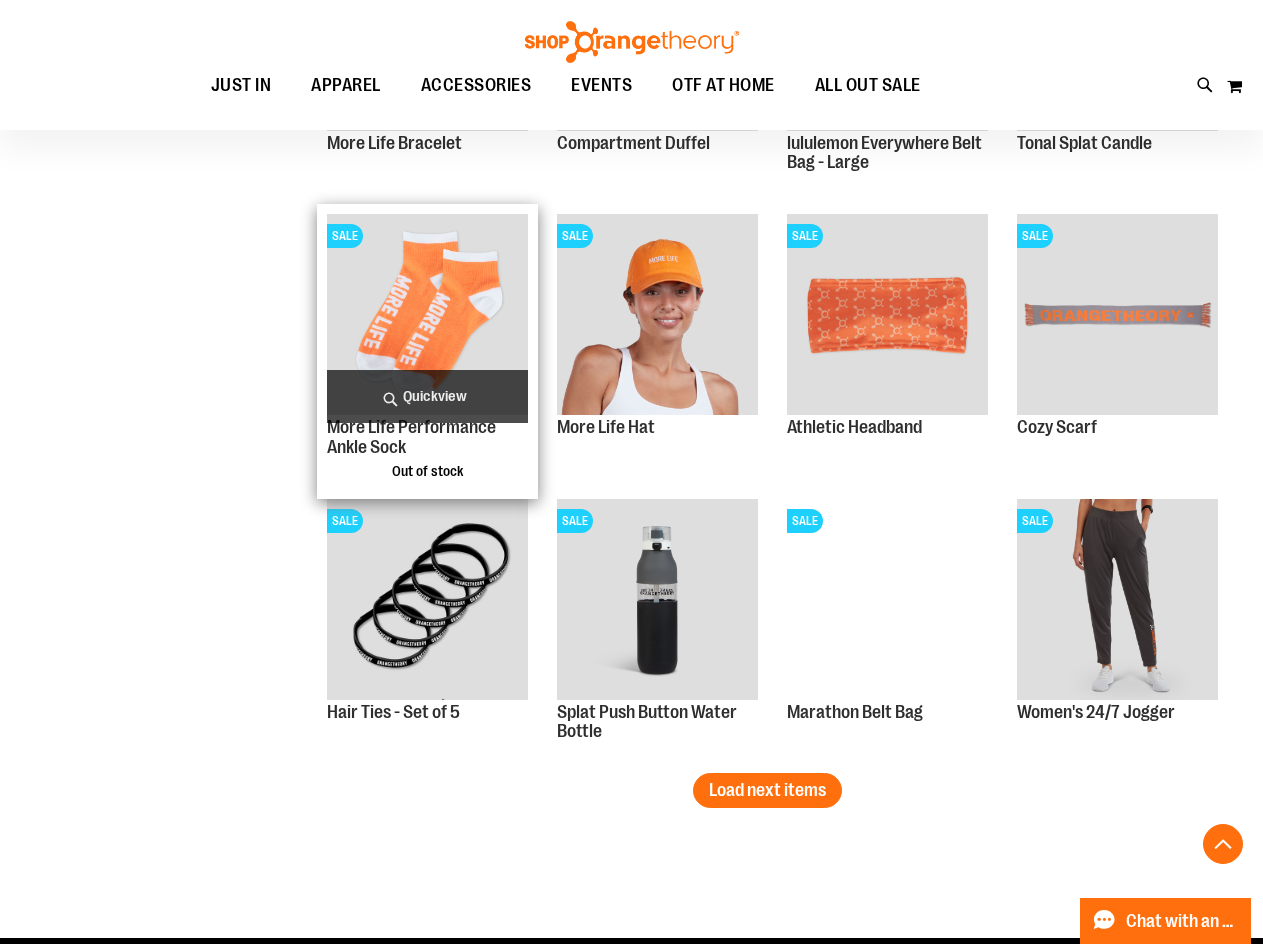 scroll, scrollTop: 3999, scrollLeft: 0, axis: vertical 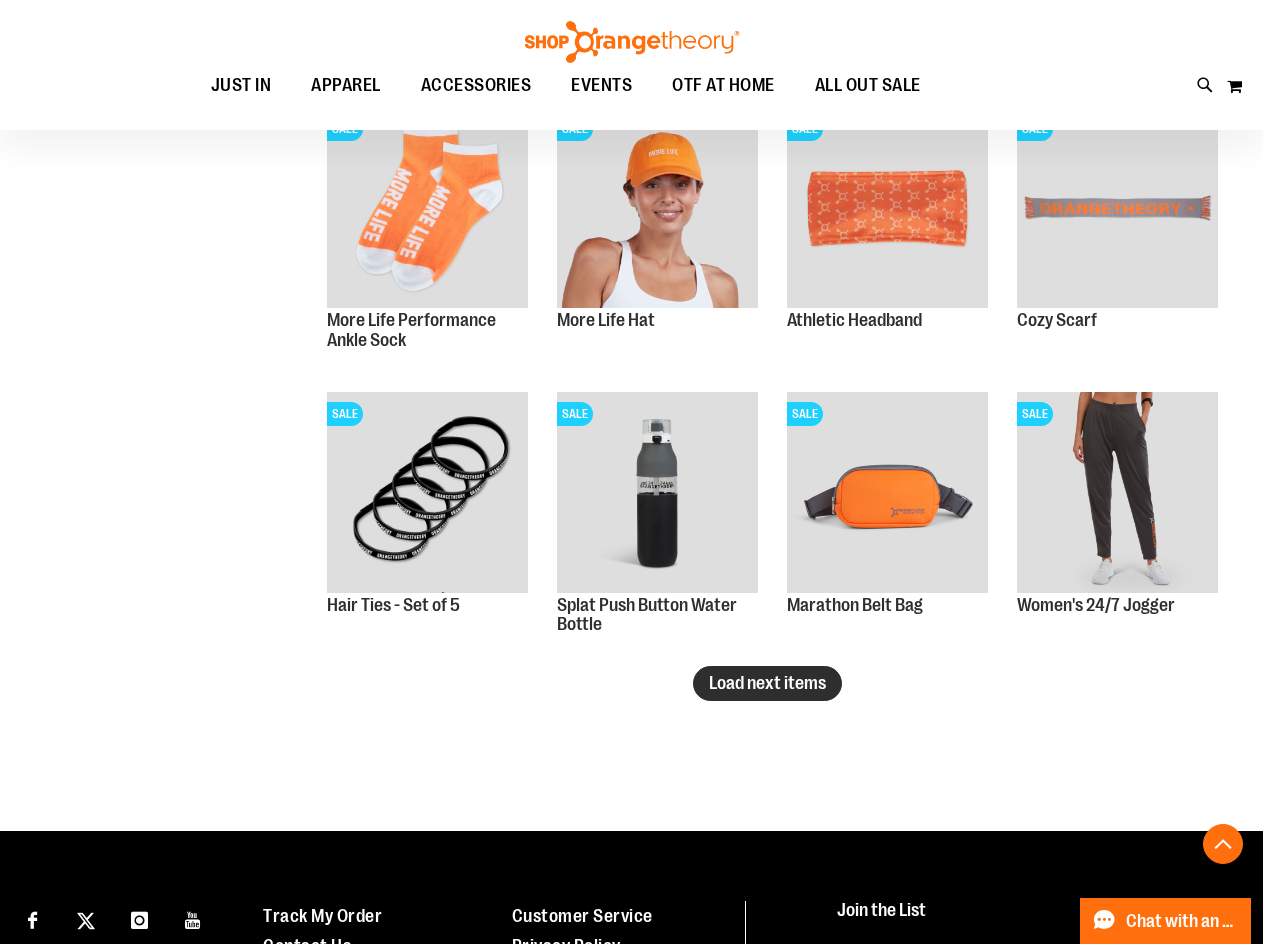 click on "Load next items" at bounding box center [767, 683] 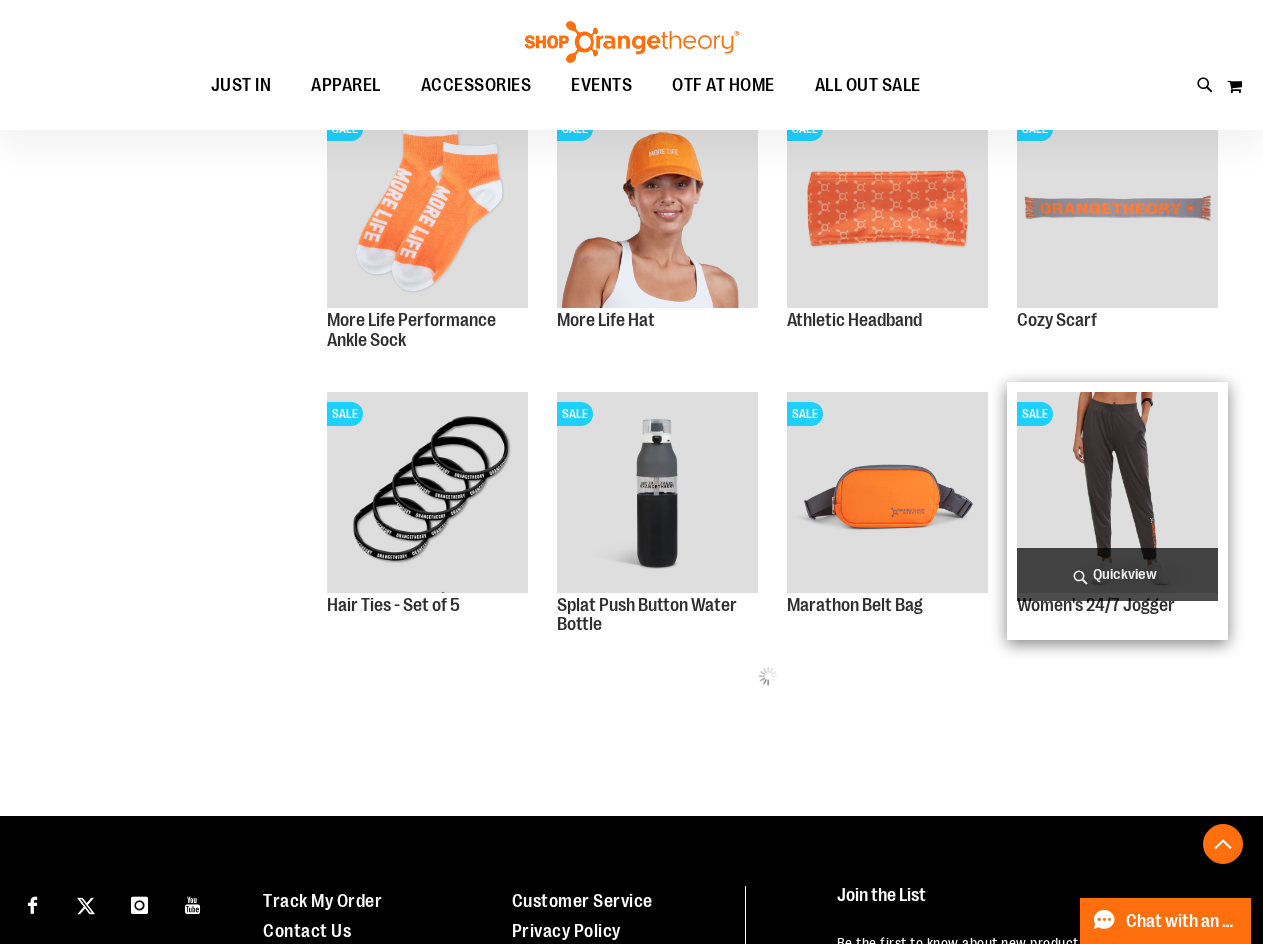 click at bounding box center [1117, 492] 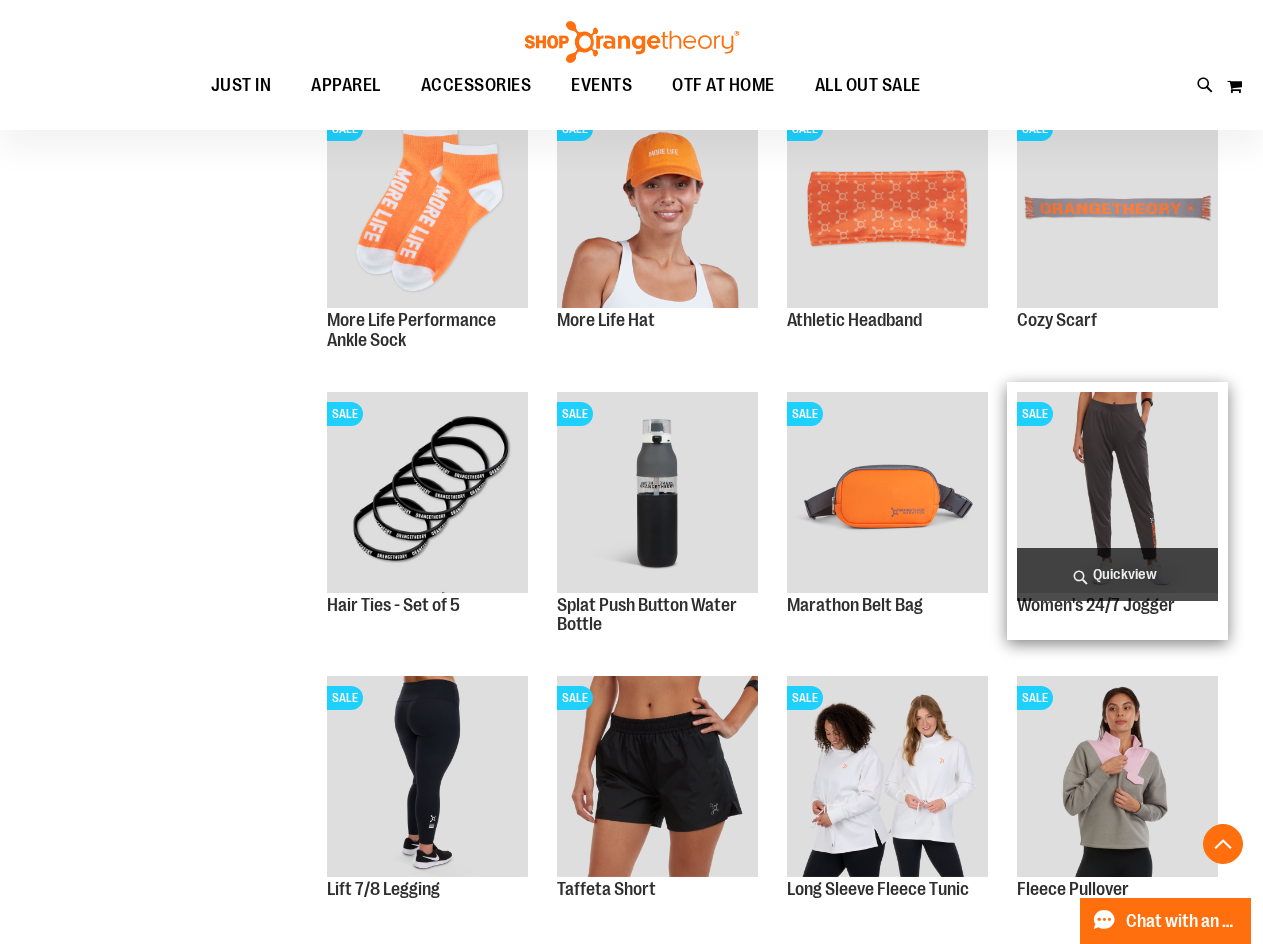 click at bounding box center [1117, 492] 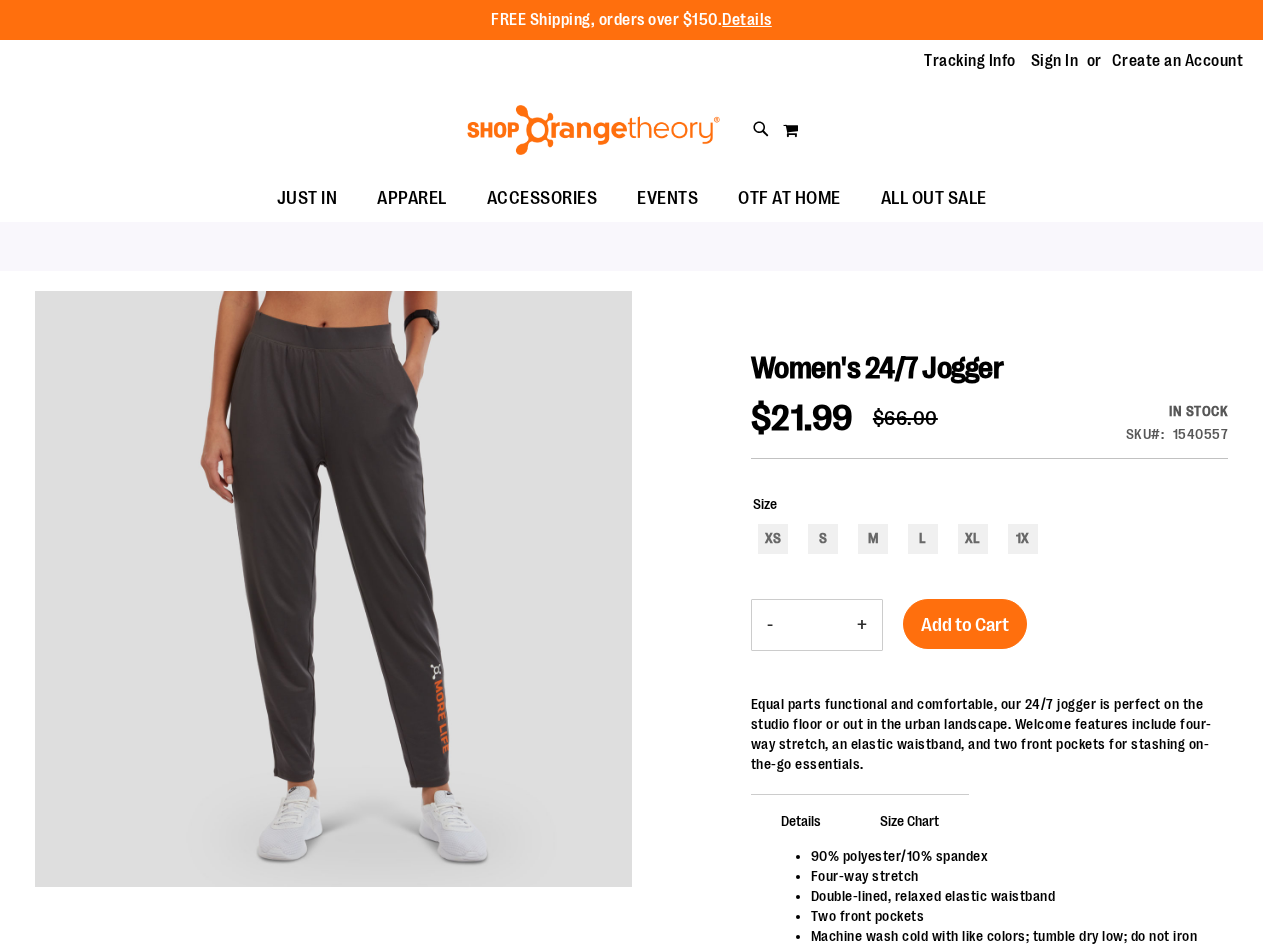 scroll, scrollTop: 0, scrollLeft: 0, axis: both 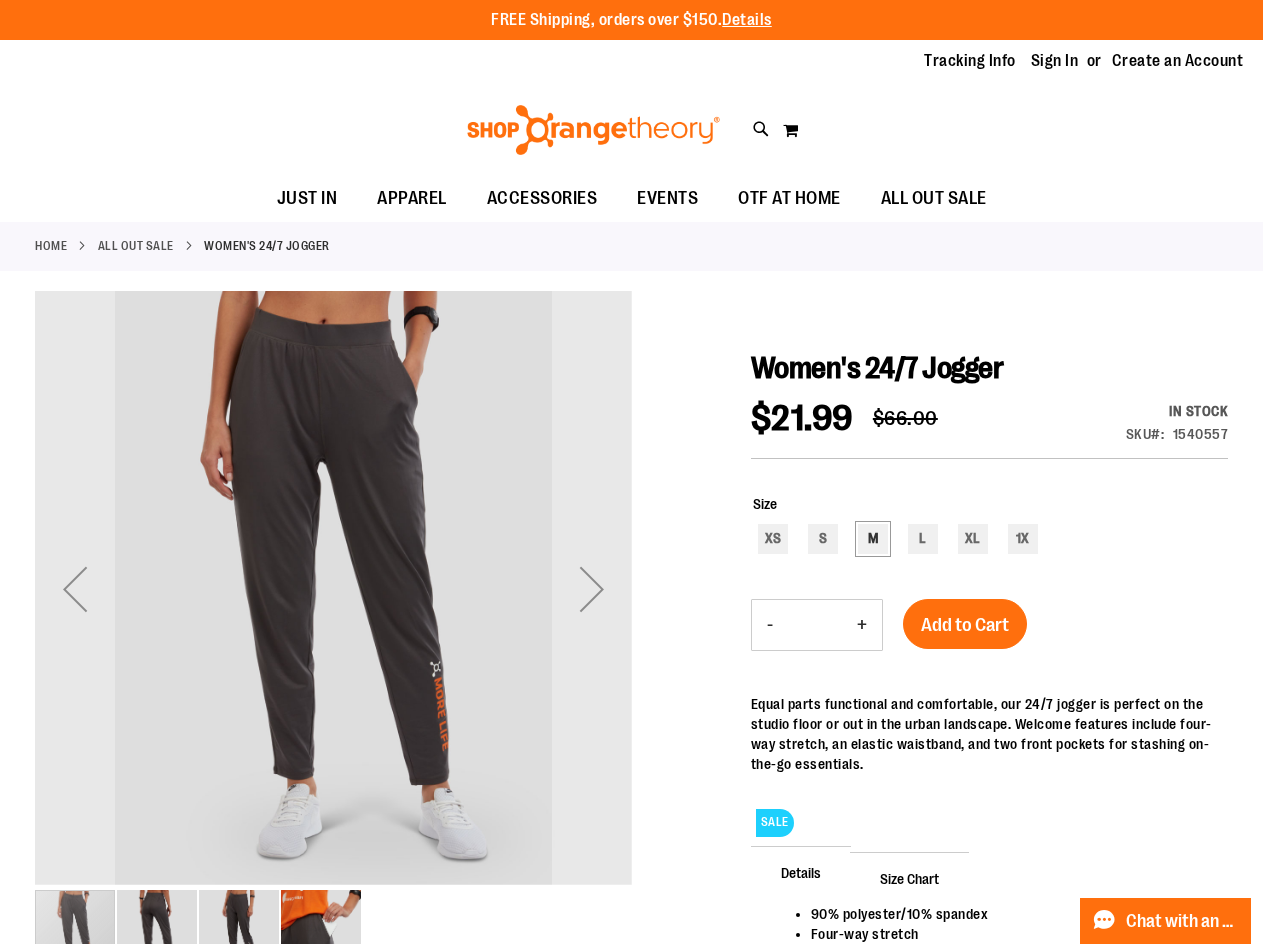 type on "**********" 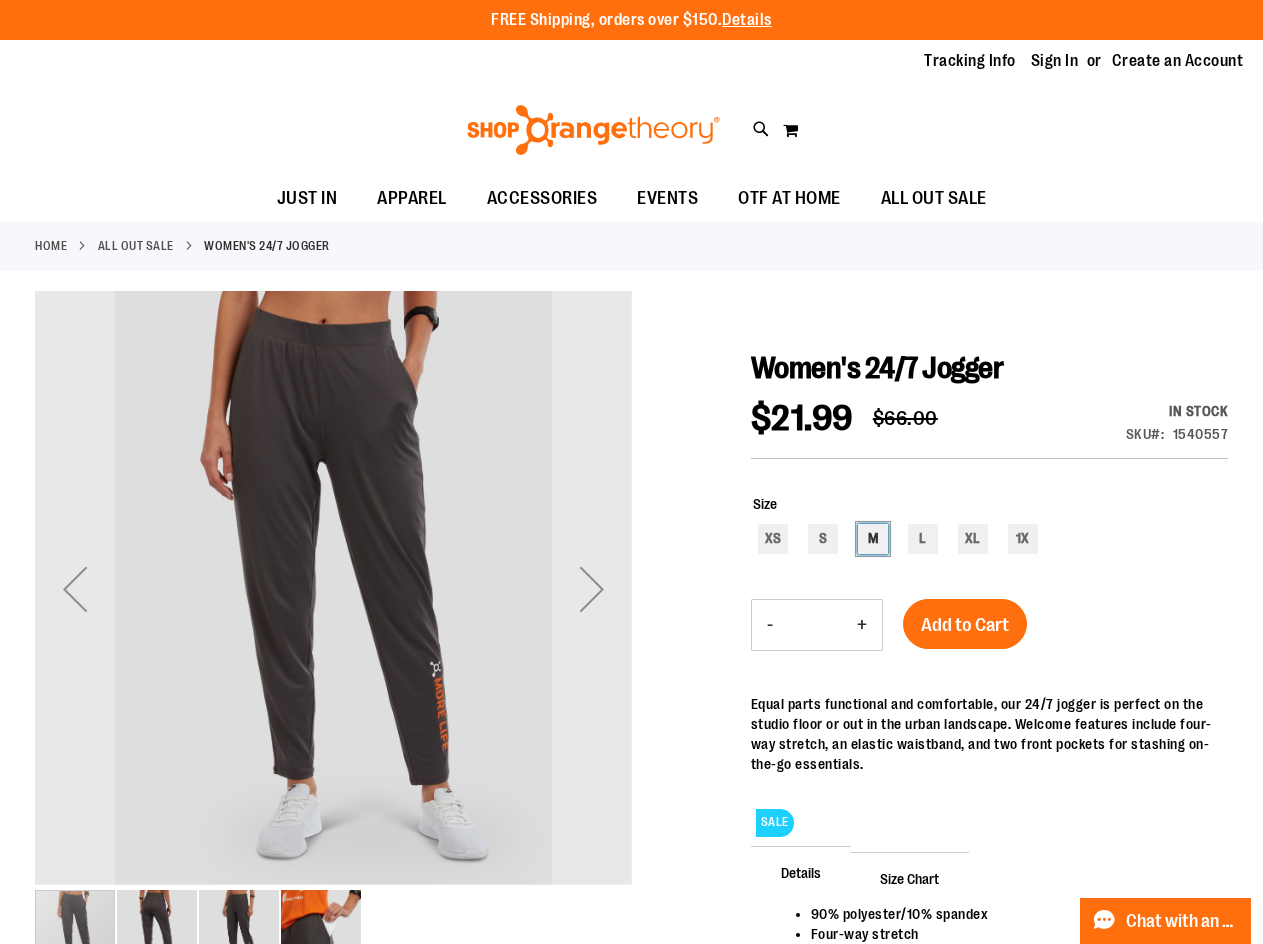 click on "M" at bounding box center (873, 539) 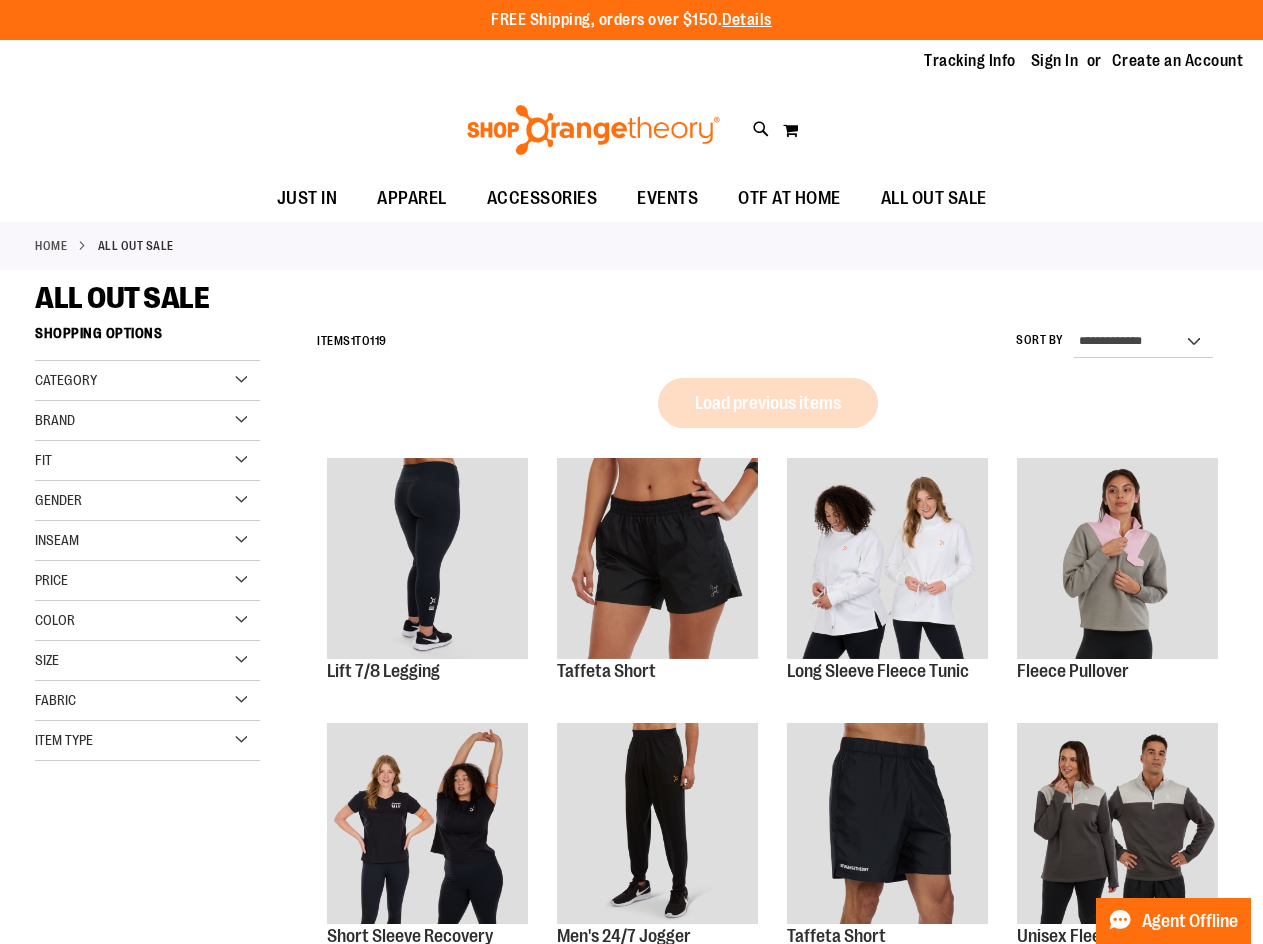 scroll, scrollTop: 0, scrollLeft: 0, axis: both 